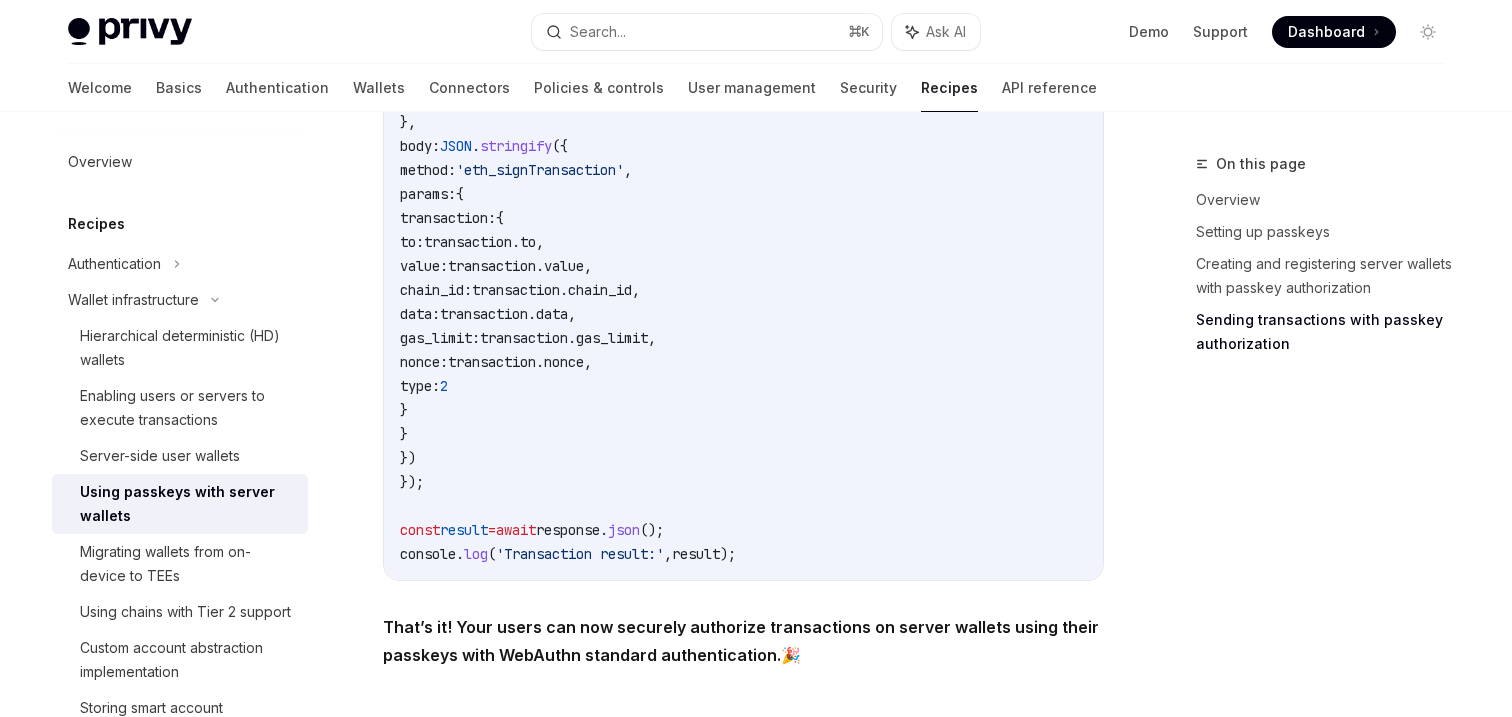 scroll, scrollTop: 3915, scrollLeft: 0, axis: vertical 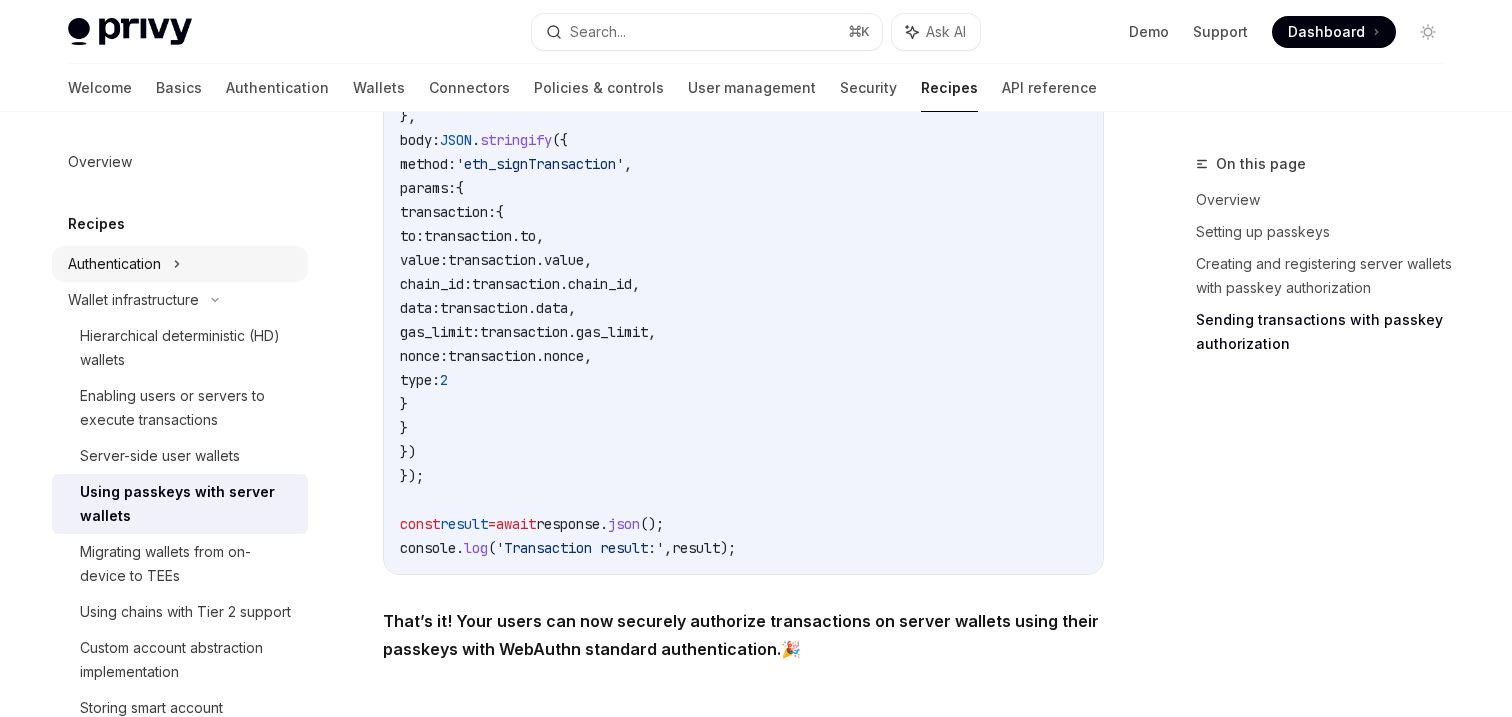 click on "Authentication" at bounding box center (114, 264) 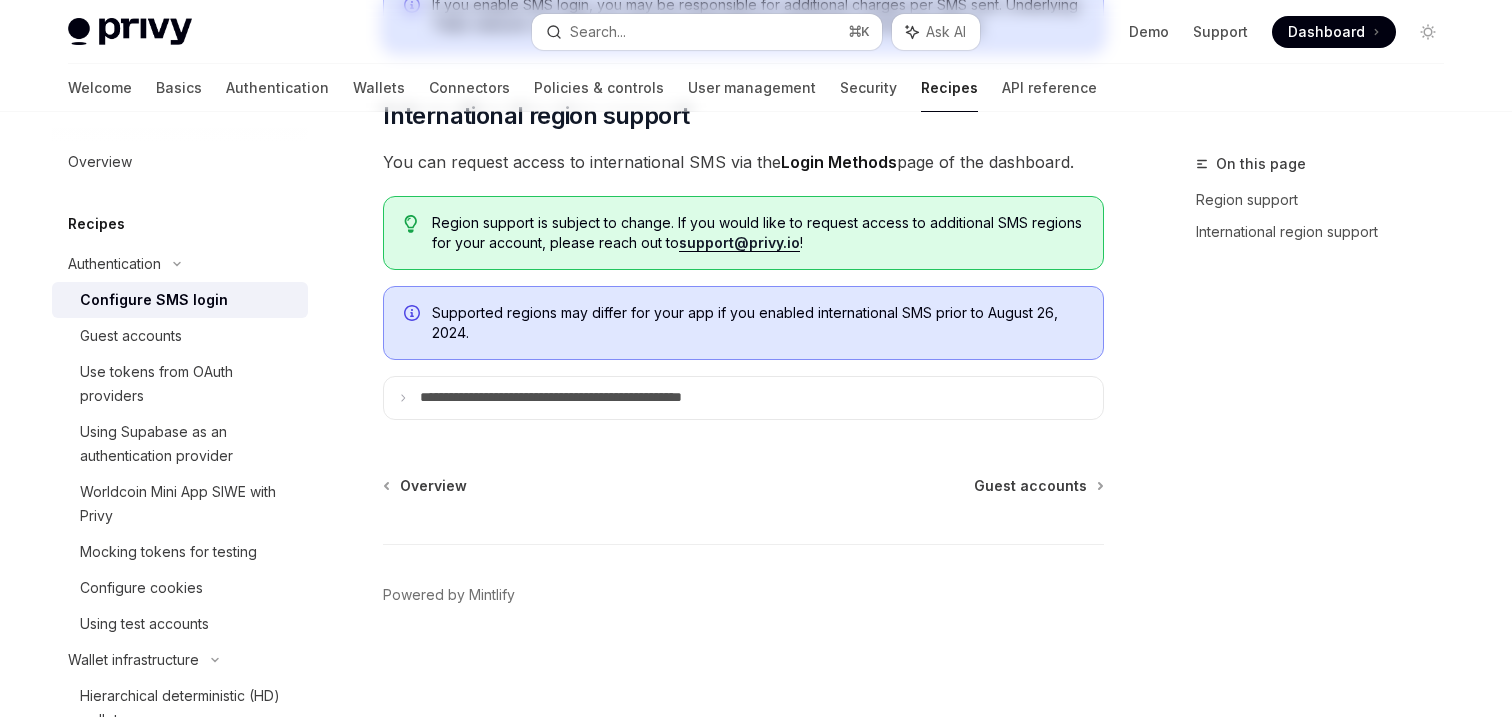 scroll, scrollTop: 0, scrollLeft: 0, axis: both 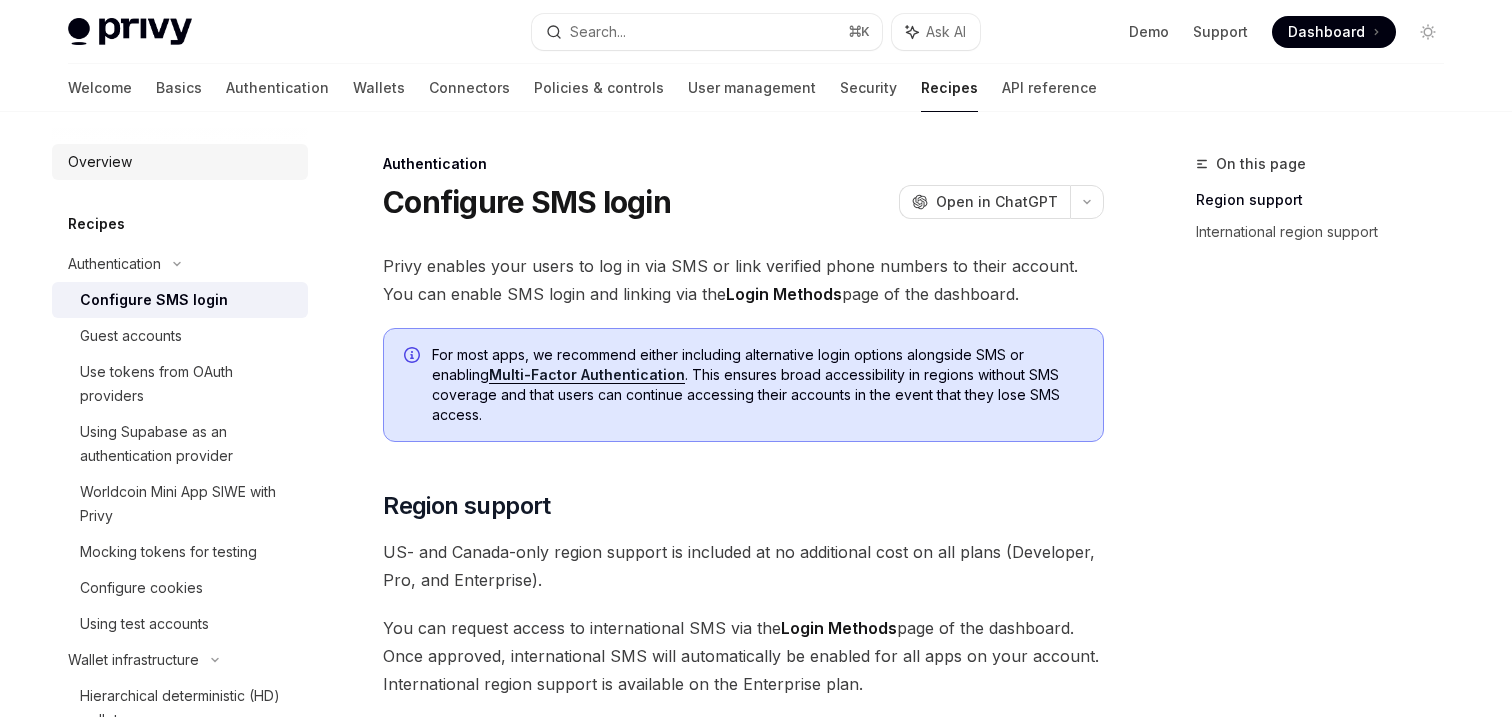 click on "Overview" at bounding box center [100, 162] 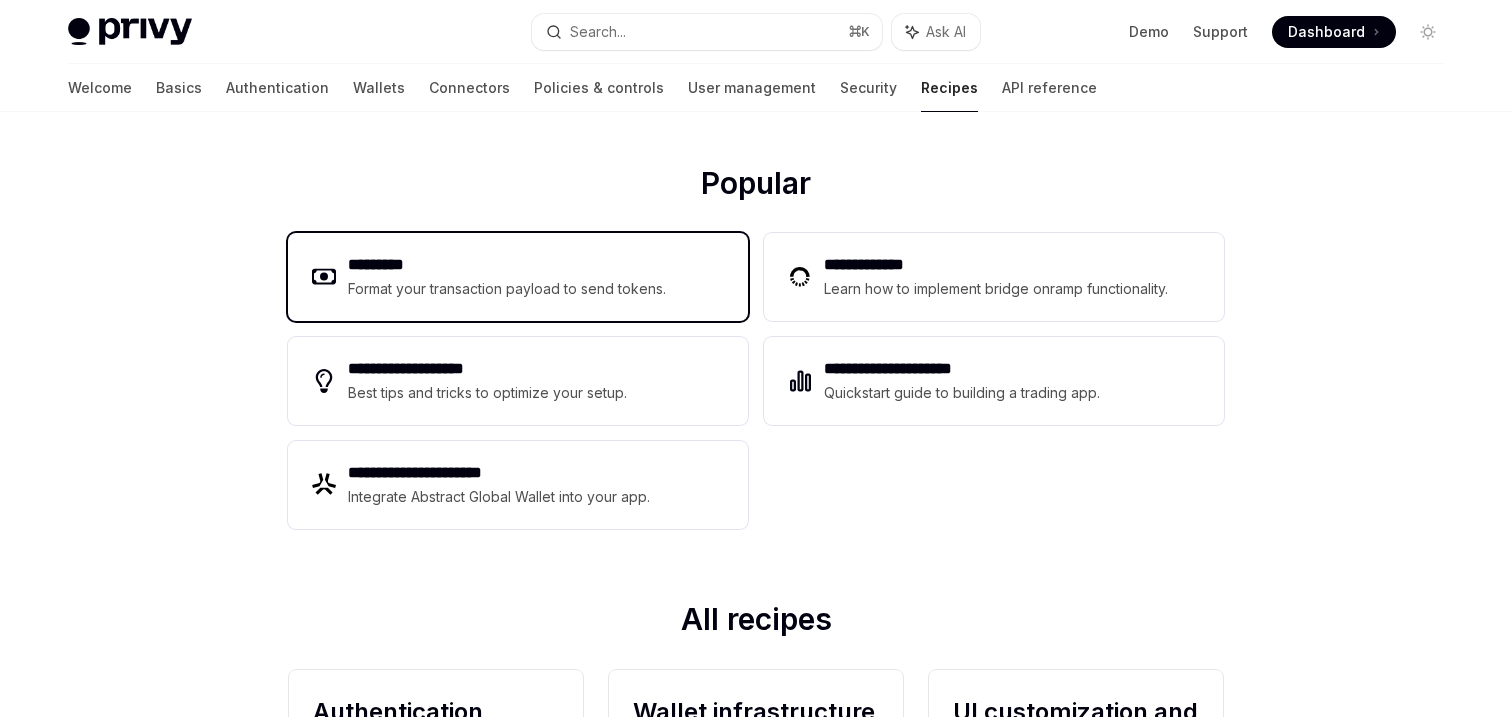 scroll, scrollTop: 228, scrollLeft: 0, axis: vertical 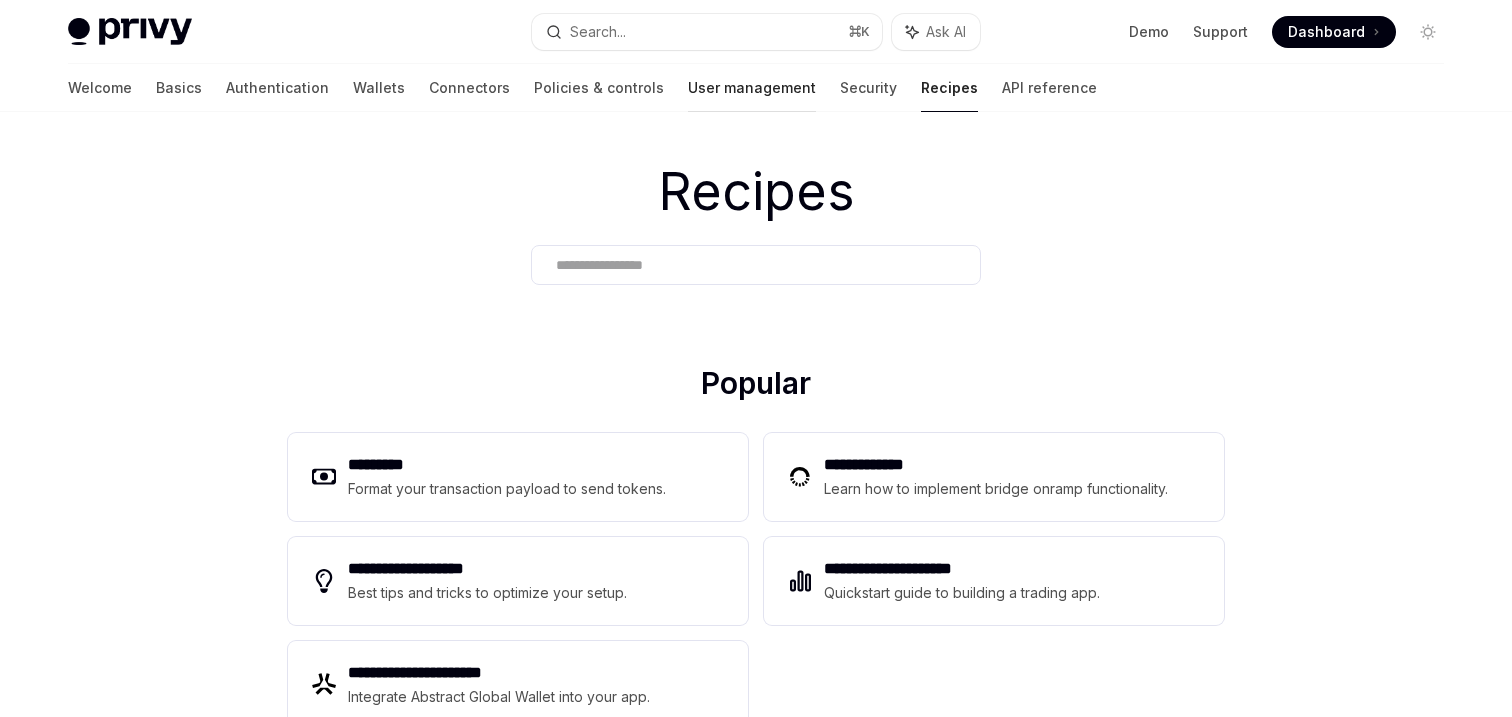 click on "User management" at bounding box center [752, 88] 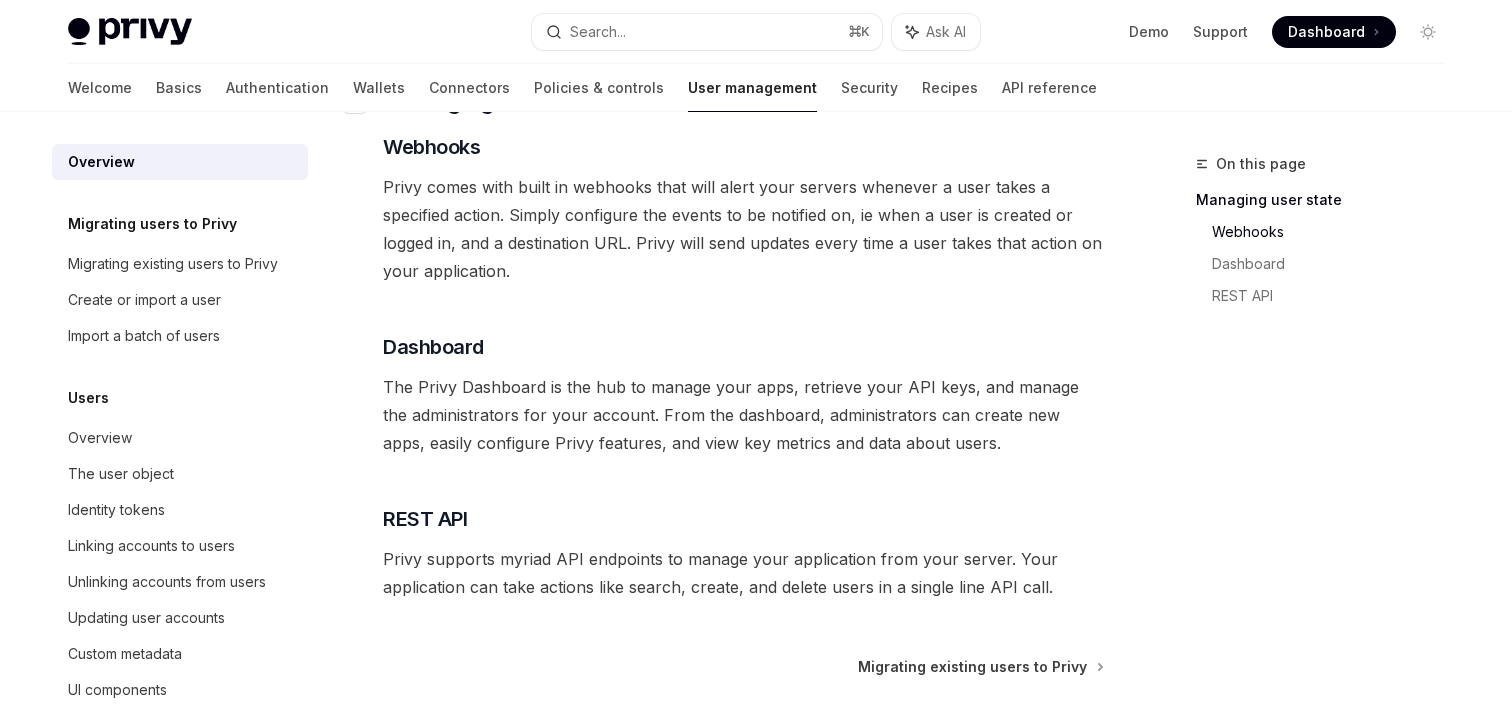 scroll, scrollTop: 526, scrollLeft: 0, axis: vertical 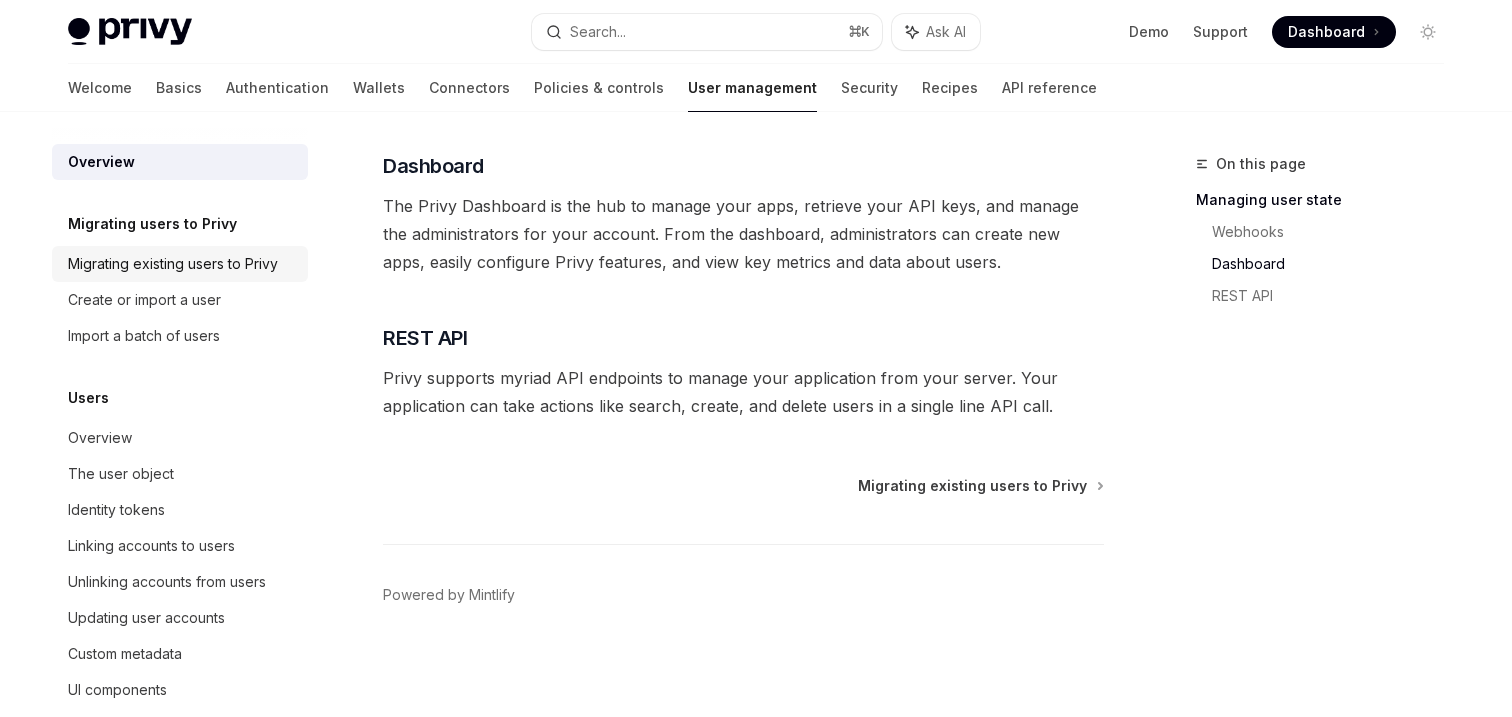 click on "Migrating existing users to Privy" at bounding box center [173, 264] 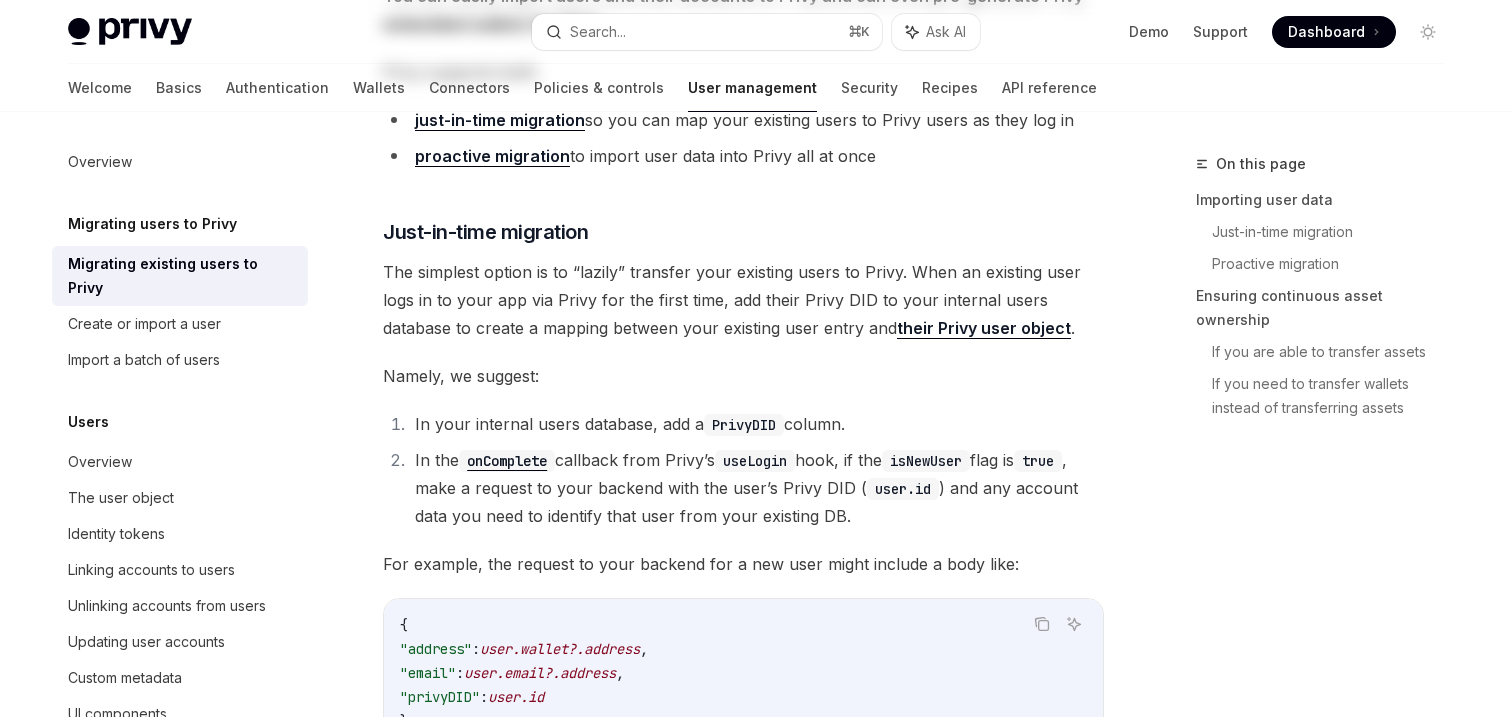 scroll, scrollTop: 0, scrollLeft: 0, axis: both 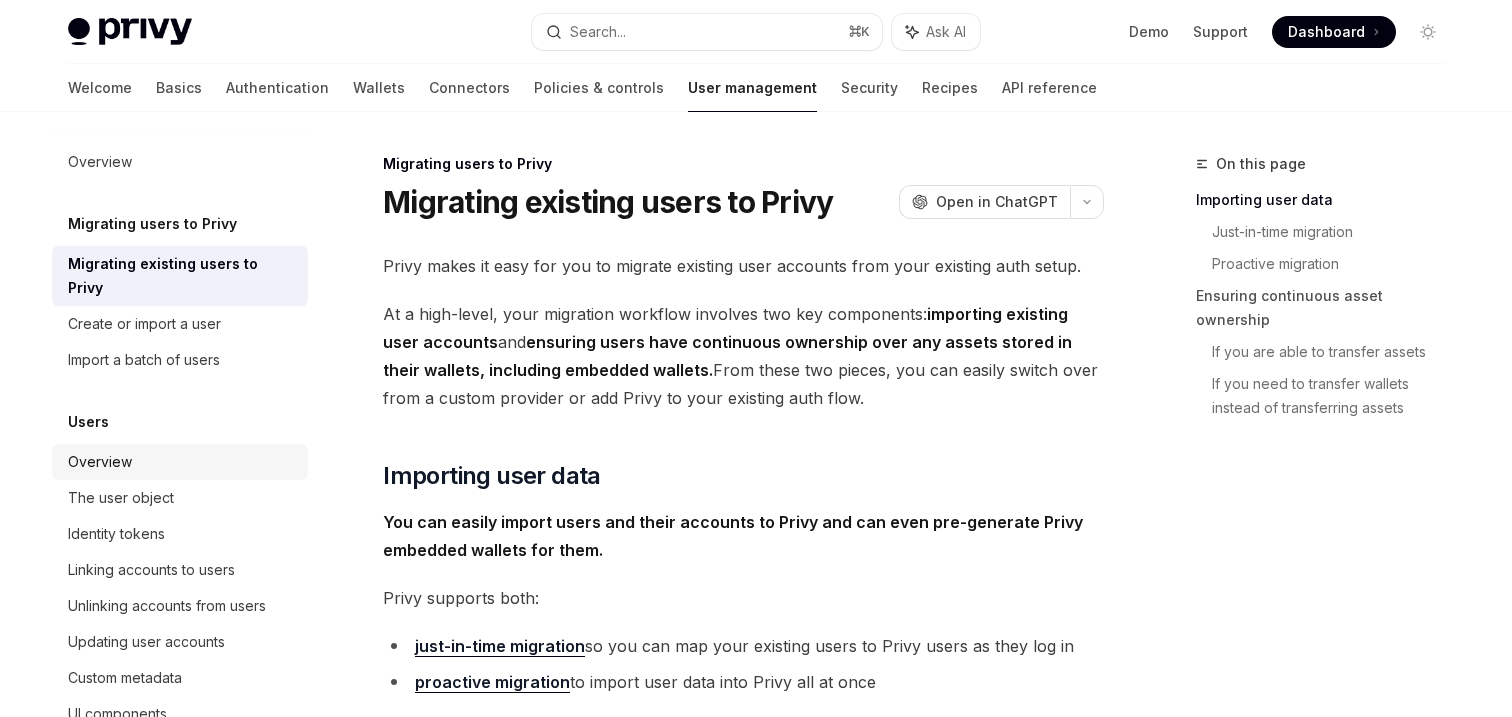 click on "Overview" at bounding box center (182, 462) 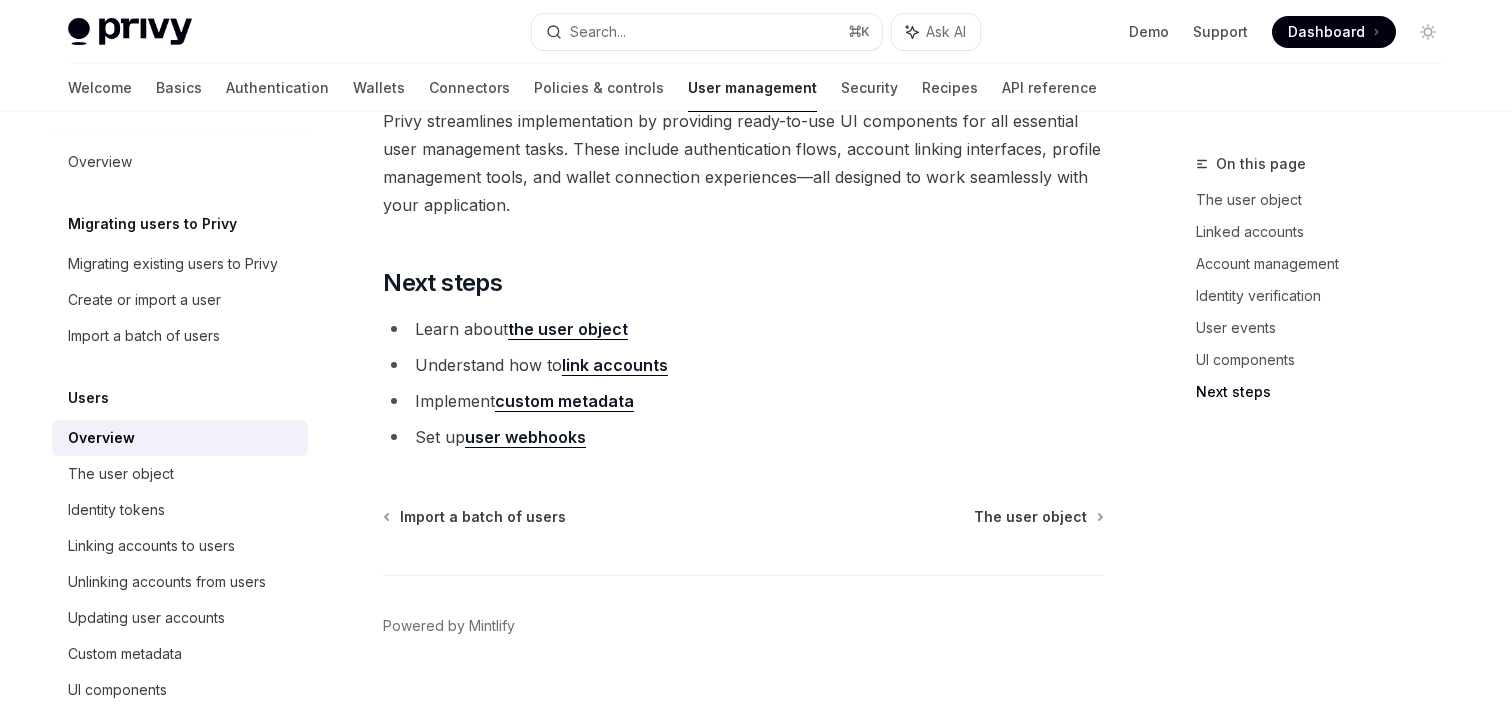 scroll, scrollTop: 2279, scrollLeft: 0, axis: vertical 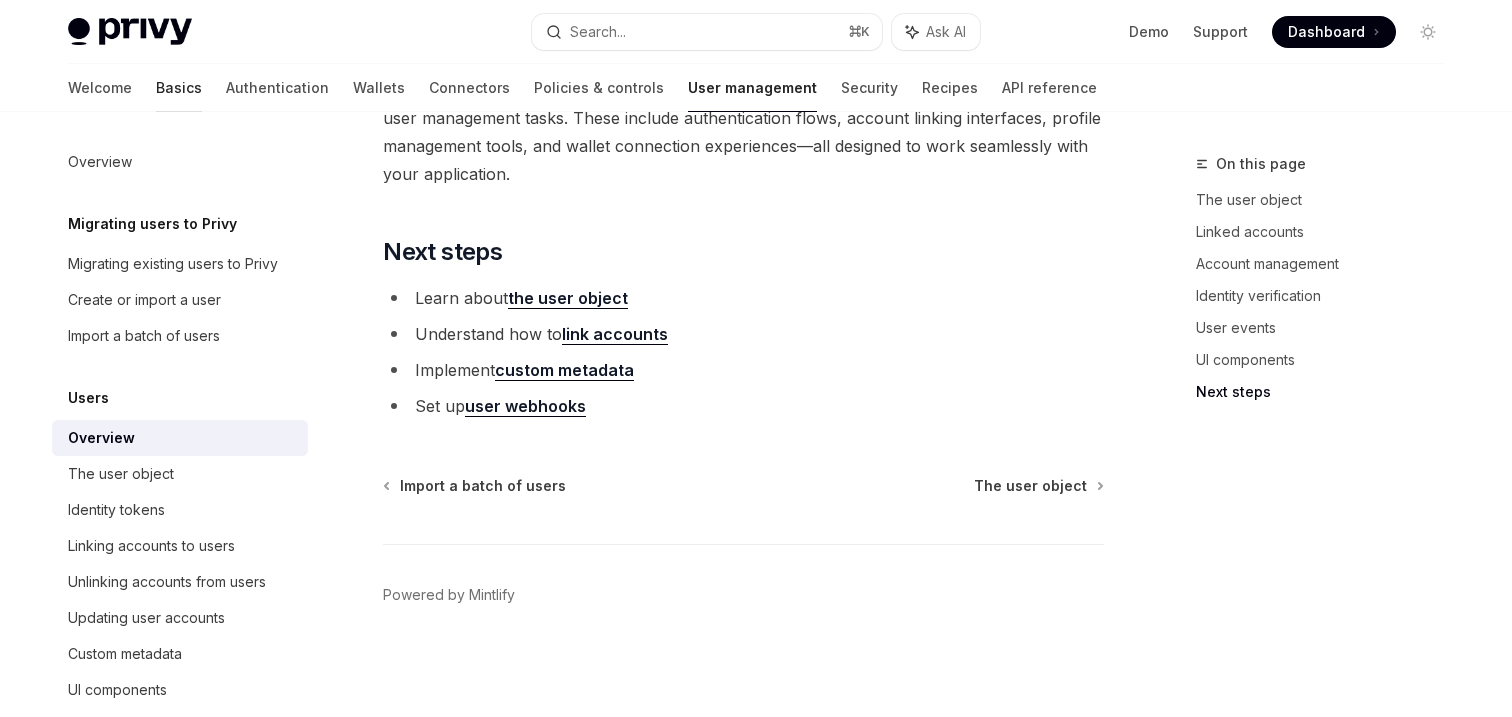 click on "Basics" at bounding box center [179, 88] 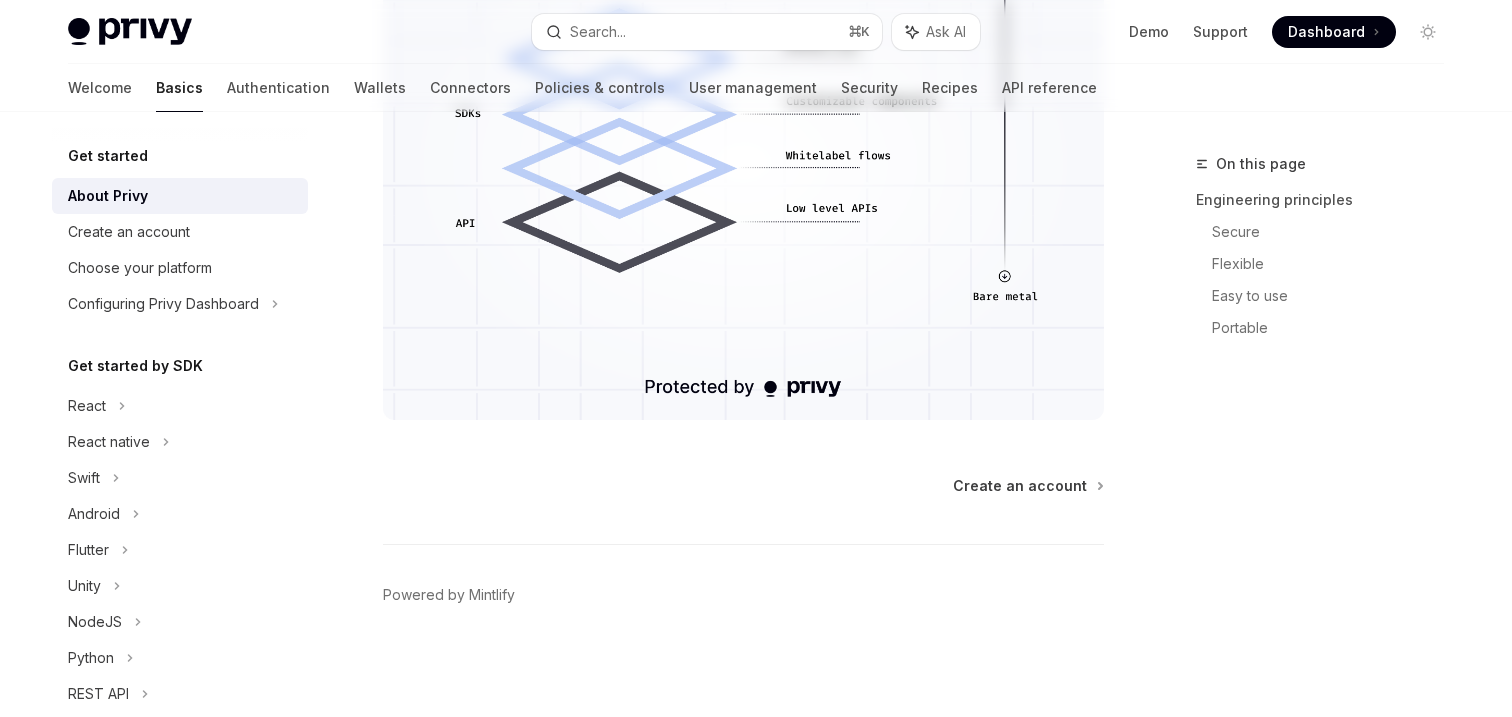 scroll, scrollTop: 0, scrollLeft: 0, axis: both 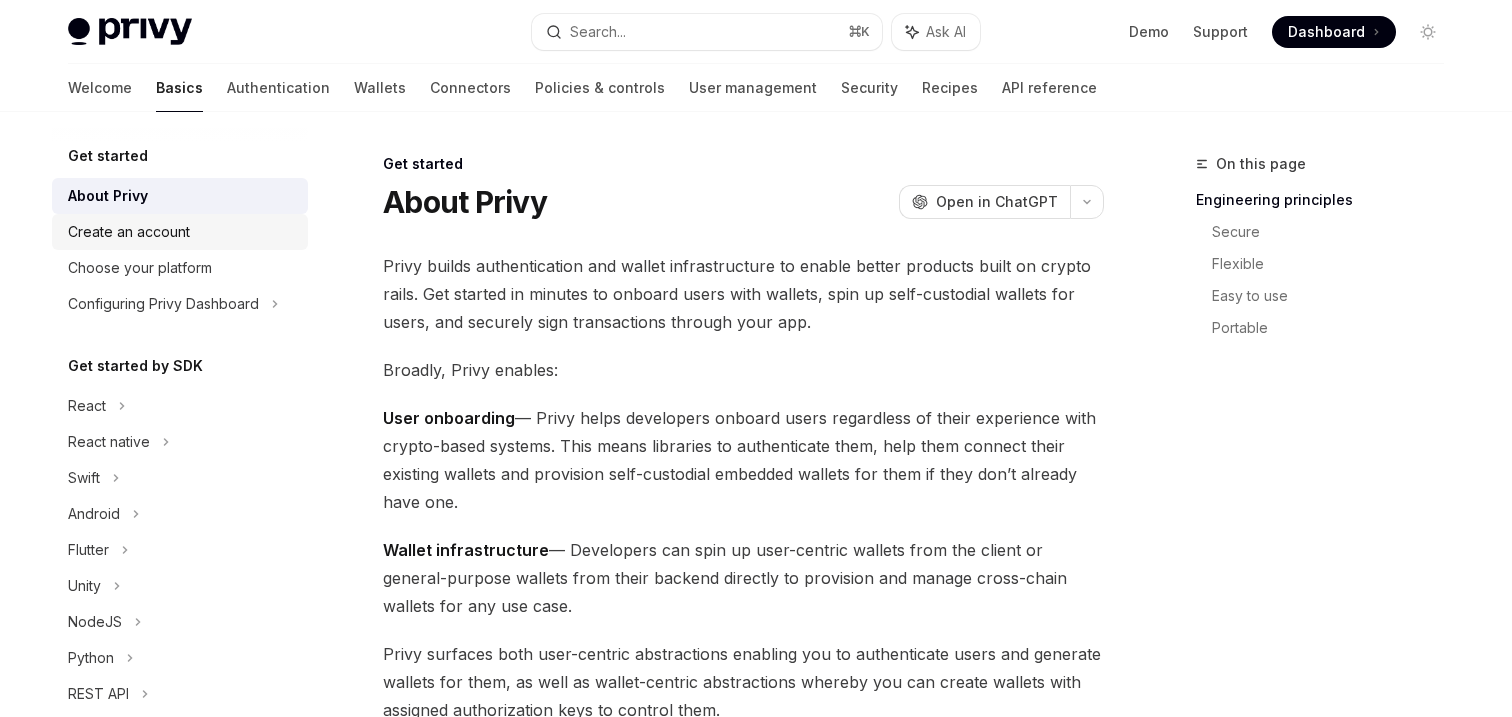 click on "Create an account" at bounding box center (129, 232) 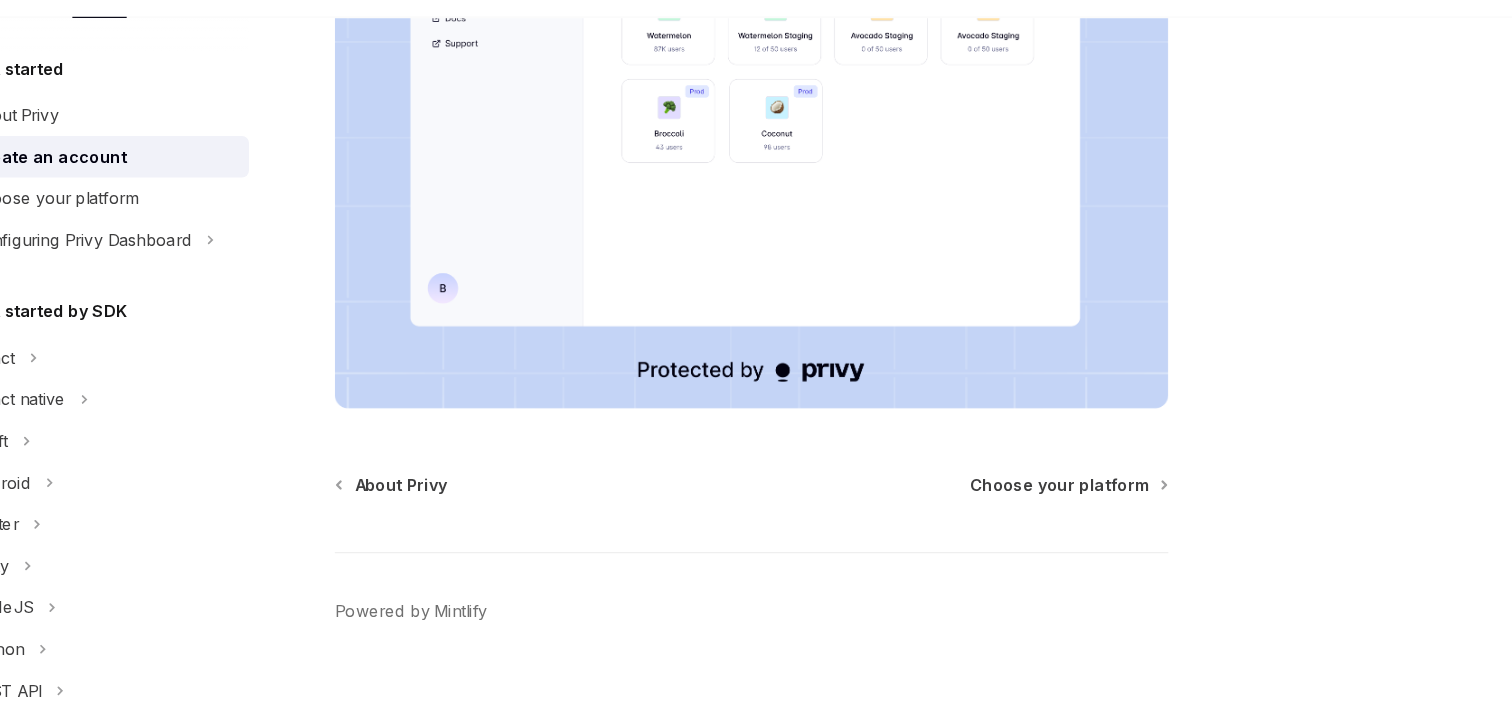 scroll, scrollTop: 509, scrollLeft: 0, axis: vertical 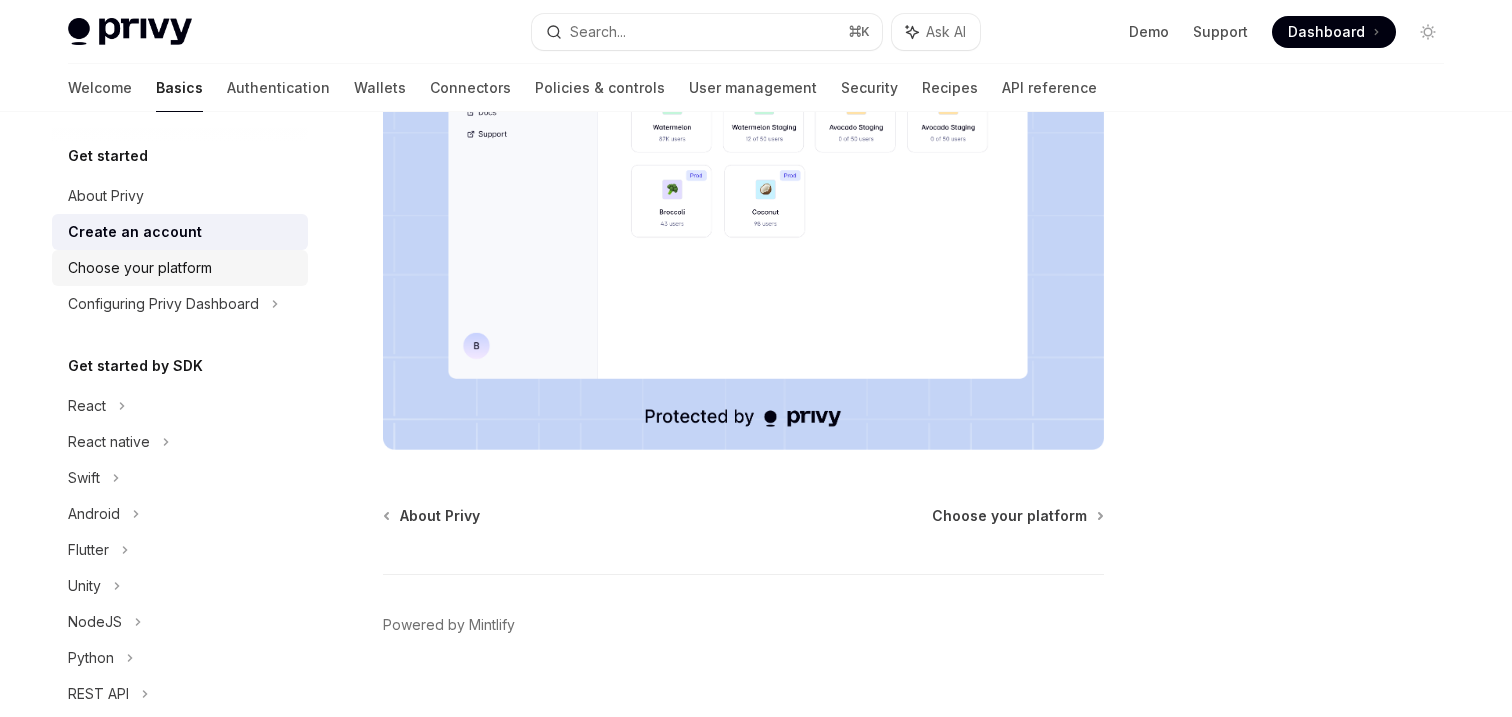 click on "Choose your platform" at bounding box center (140, 268) 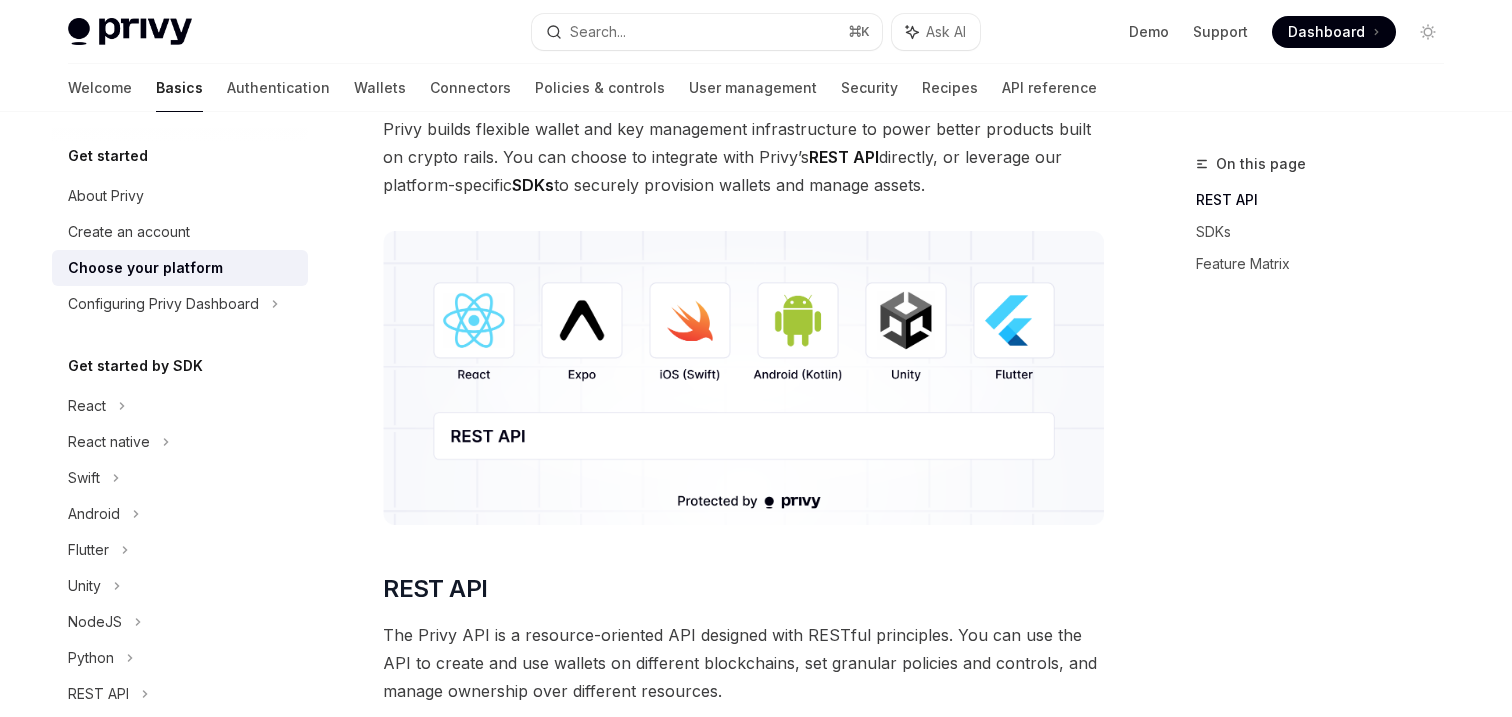 scroll, scrollTop: 136, scrollLeft: 0, axis: vertical 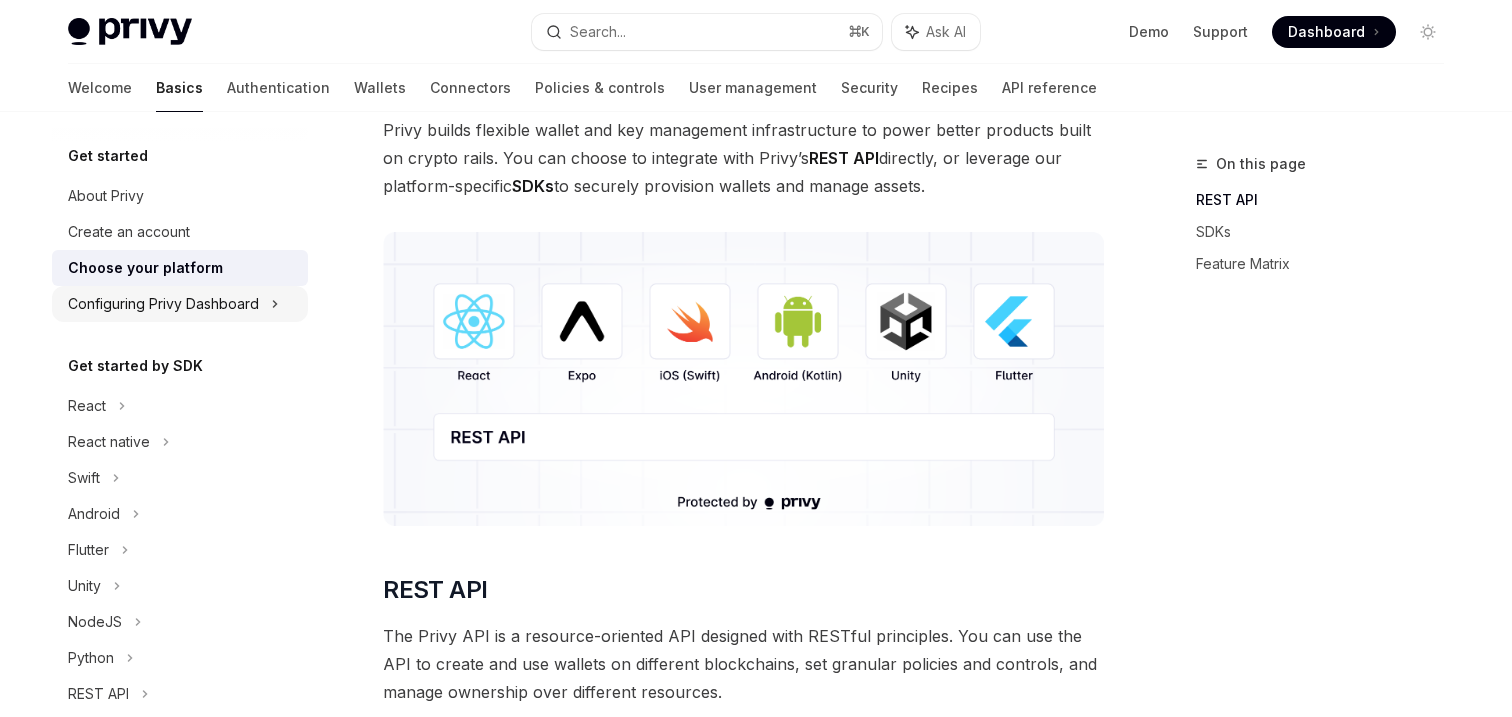 click on "Configuring Privy Dashboard" at bounding box center [163, 304] 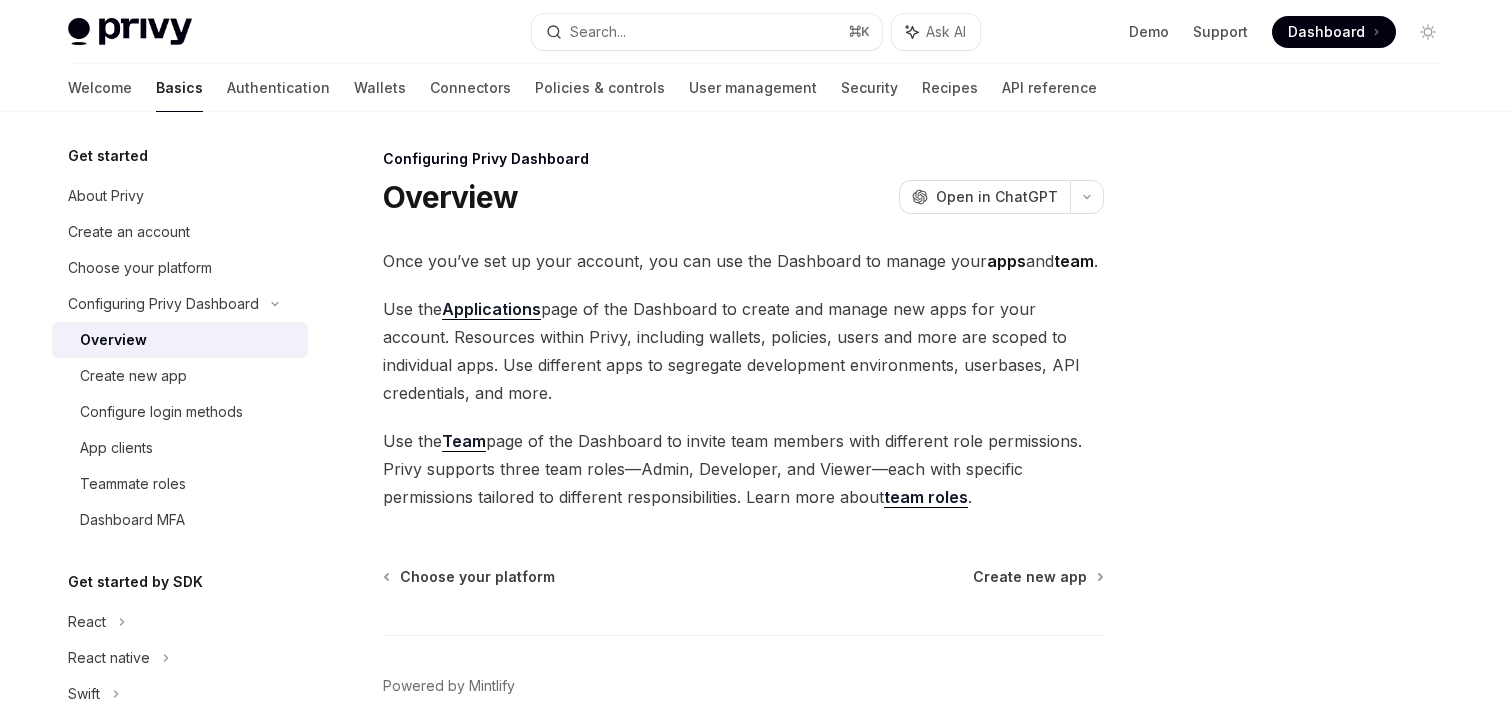 scroll, scrollTop: 0, scrollLeft: 0, axis: both 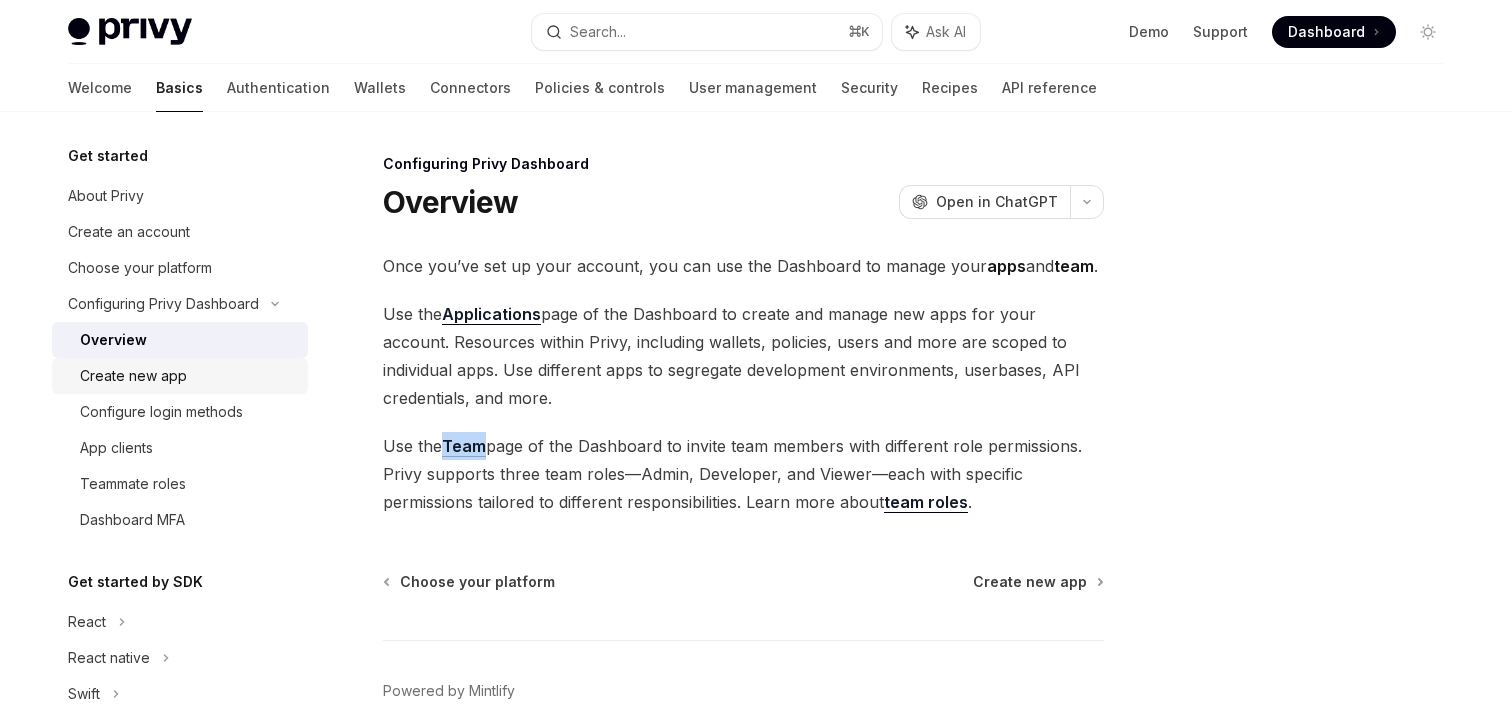 click on "Create new app" at bounding box center (133, 376) 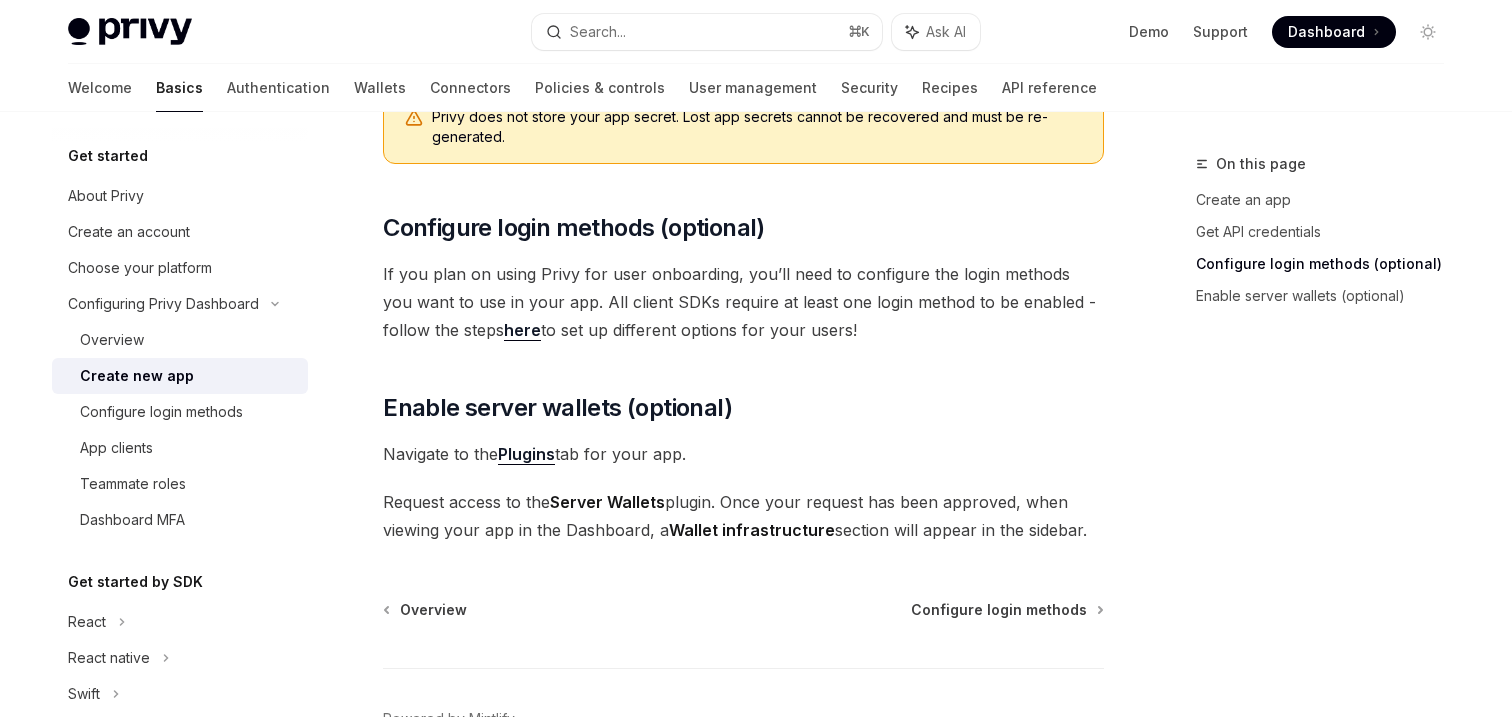 scroll, scrollTop: 892, scrollLeft: 0, axis: vertical 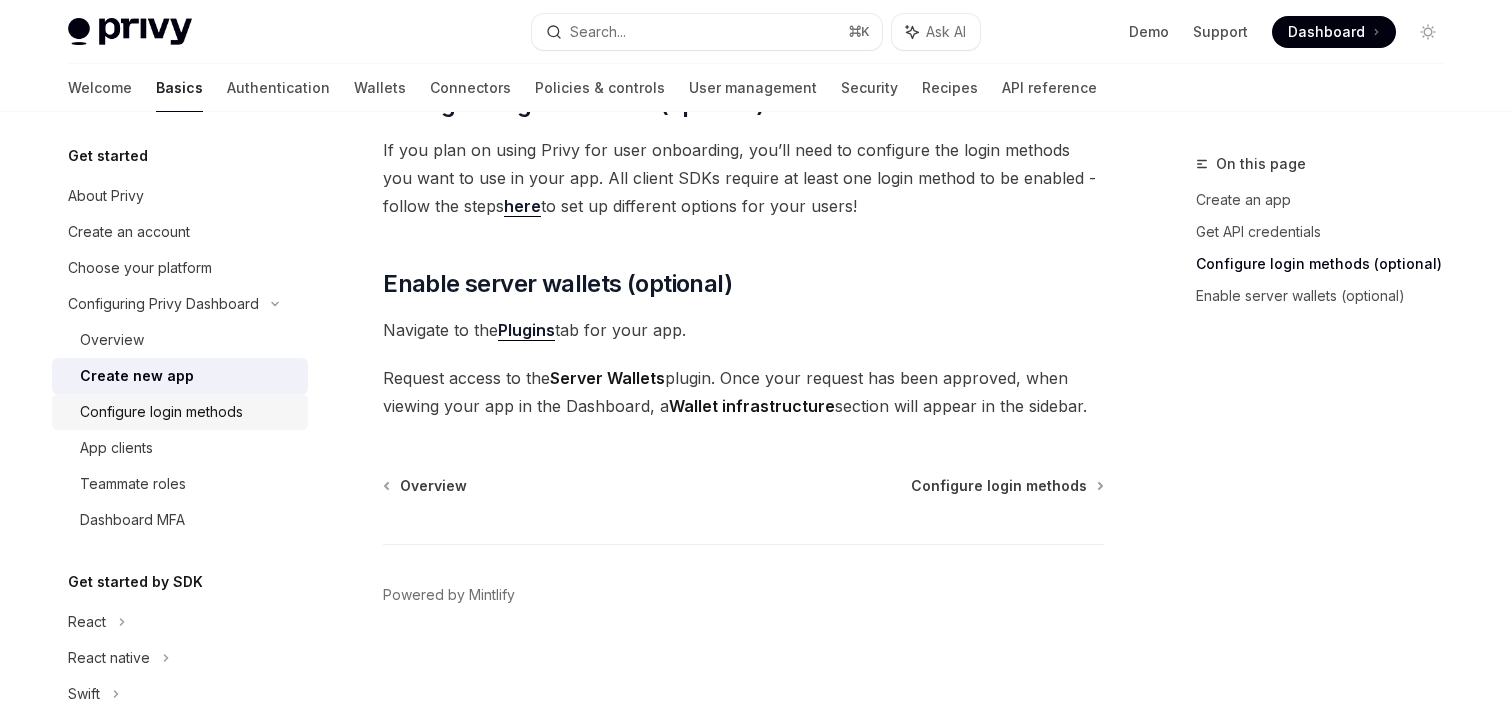 click on "Configure login methods" at bounding box center [161, 412] 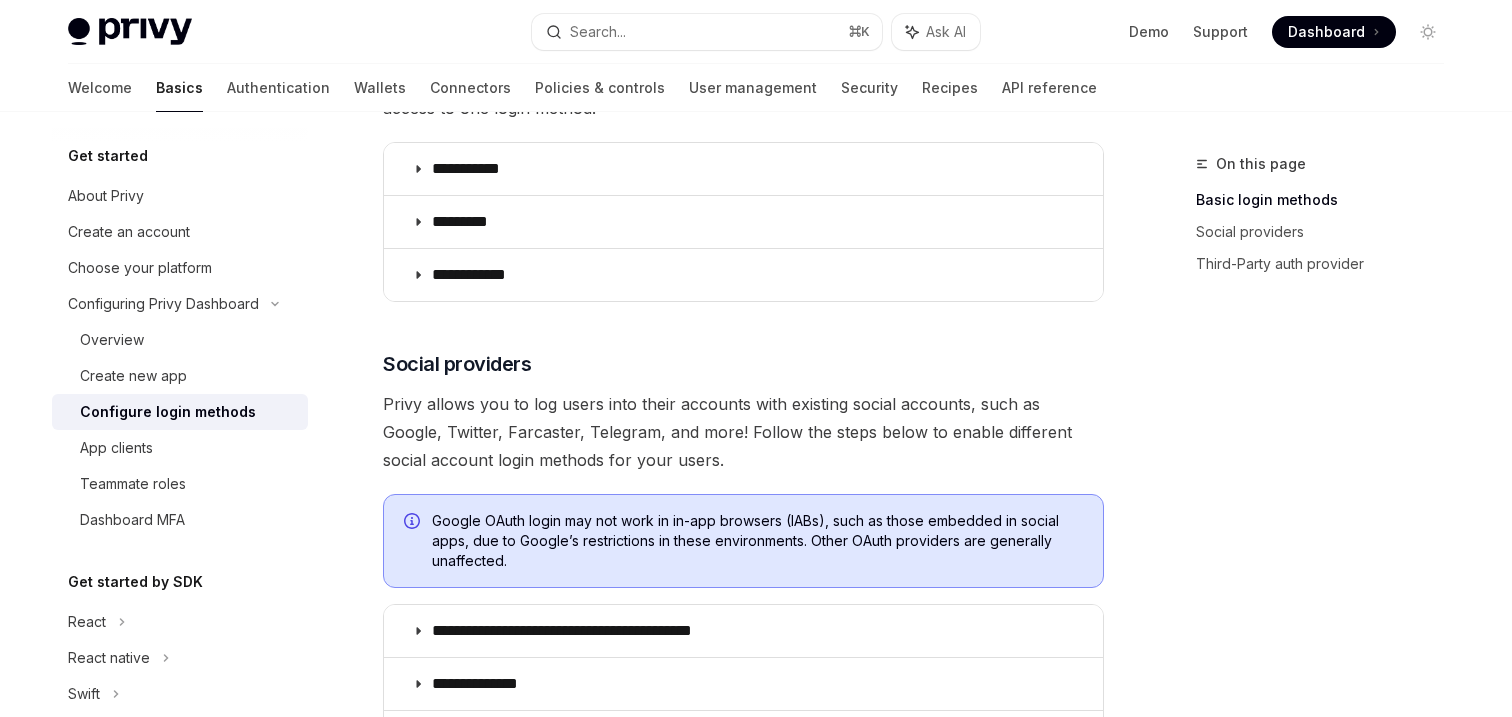 scroll, scrollTop: 419, scrollLeft: 0, axis: vertical 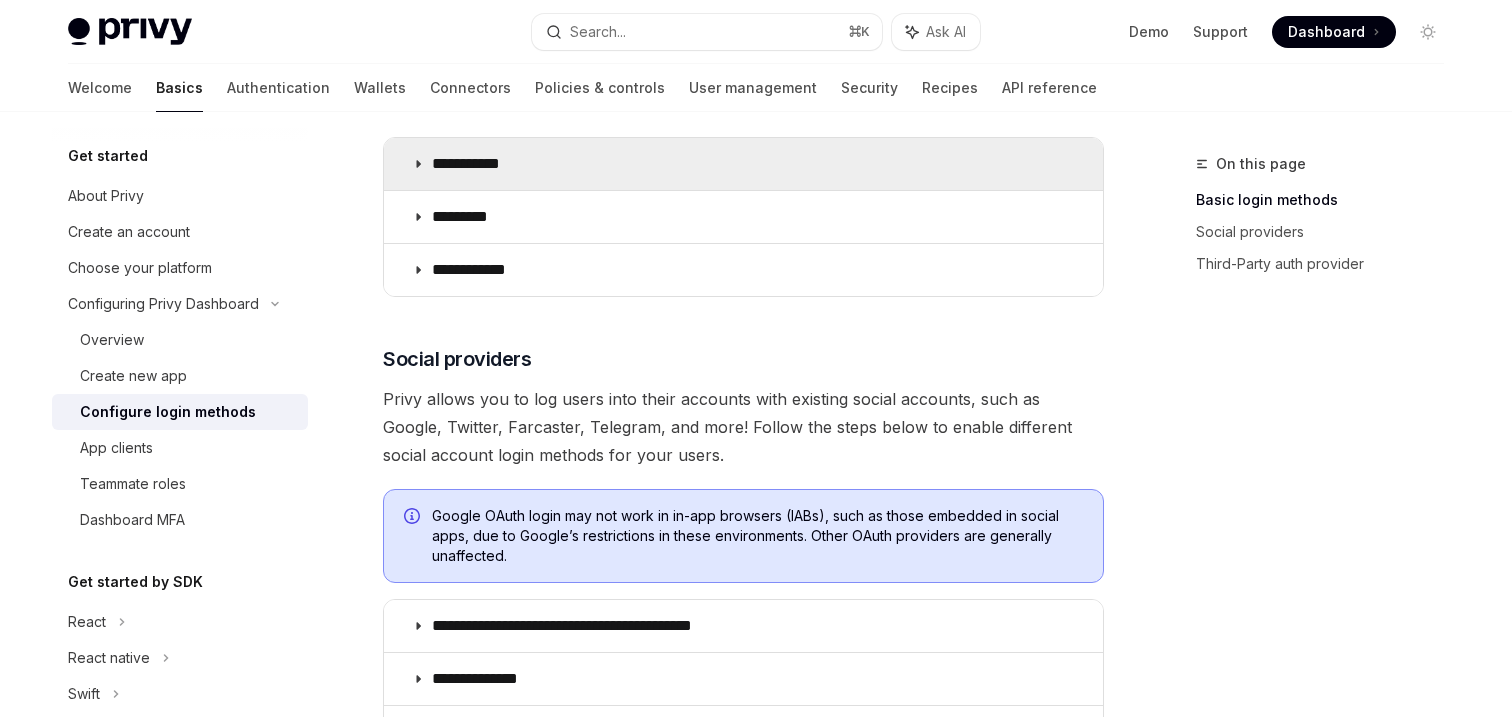 click on "**********" at bounding box center (473, 164) 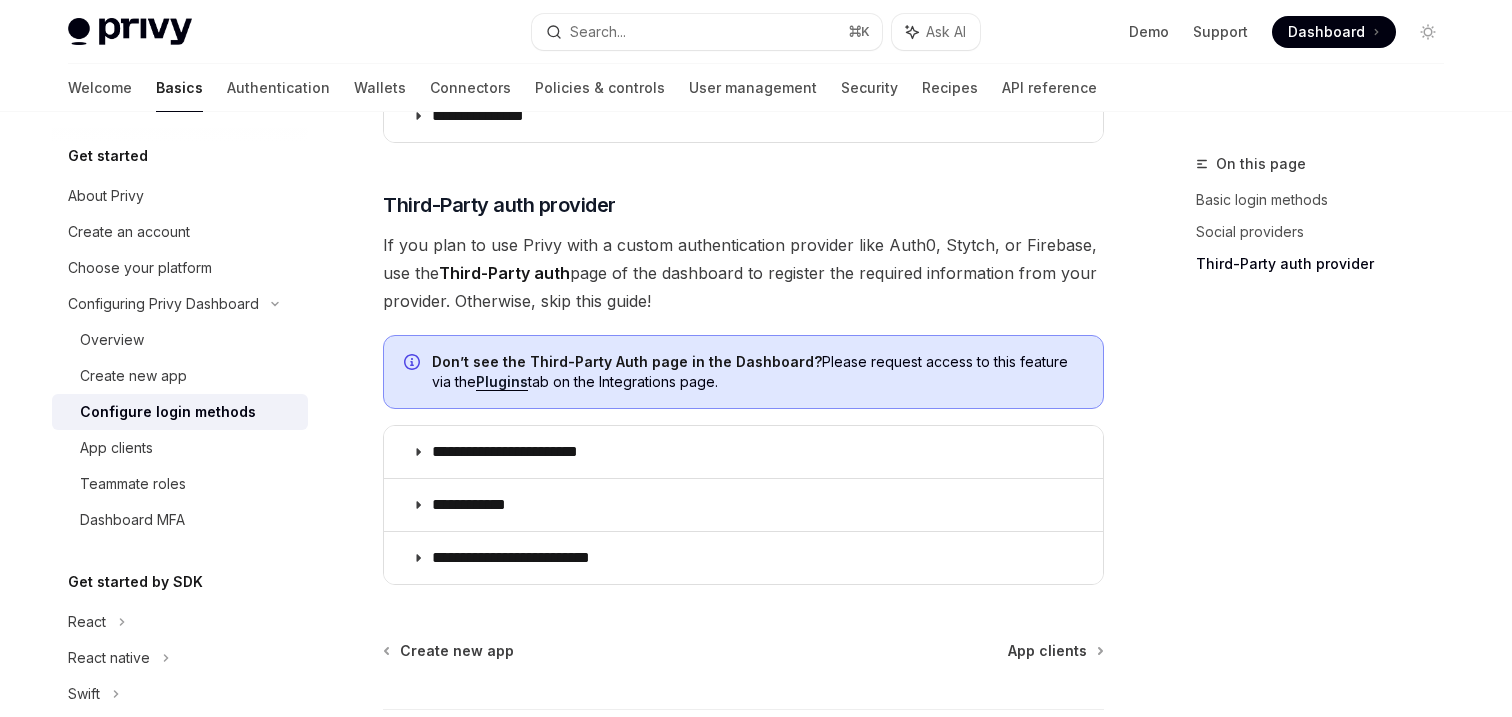 scroll, scrollTop: 1770, scrollLeft: 0, axis: vertical 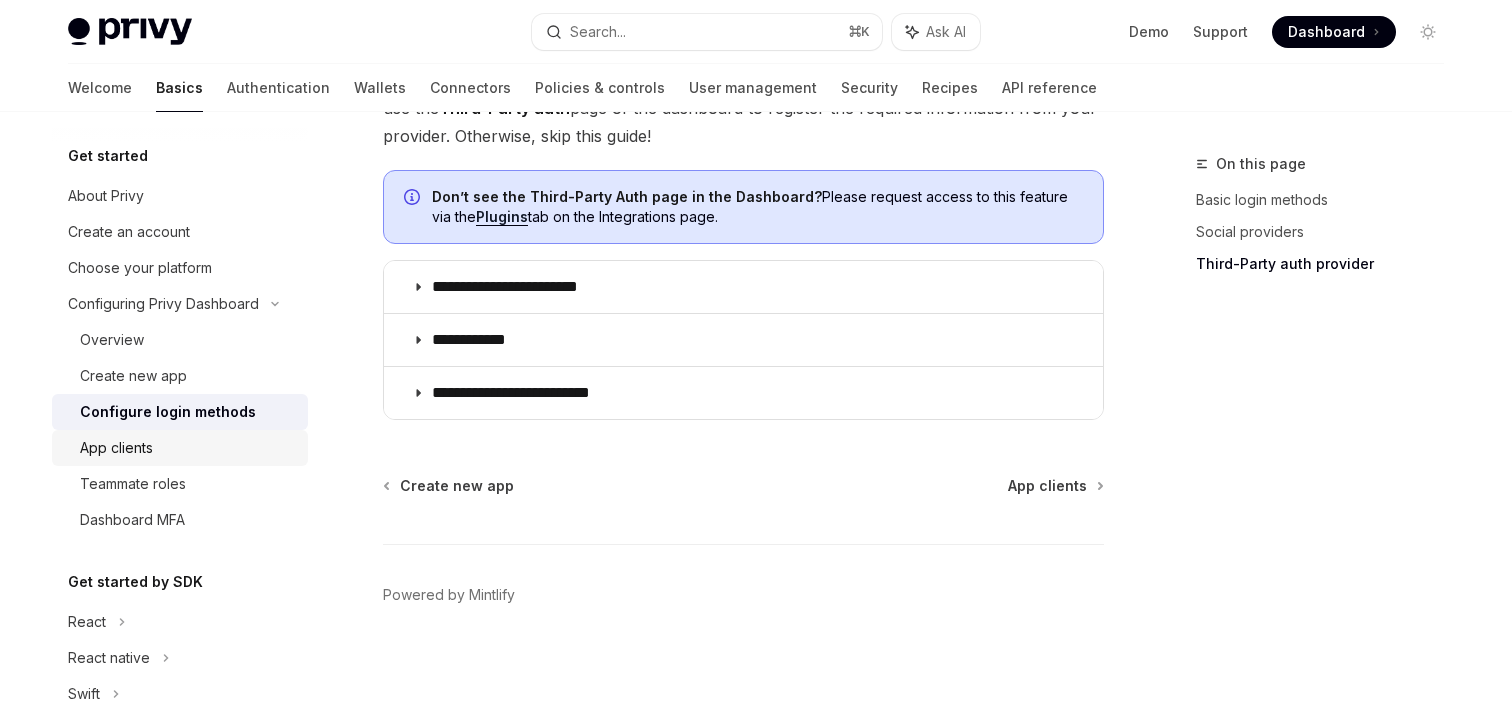 click on "App clients" at bounding box center [116, 448] 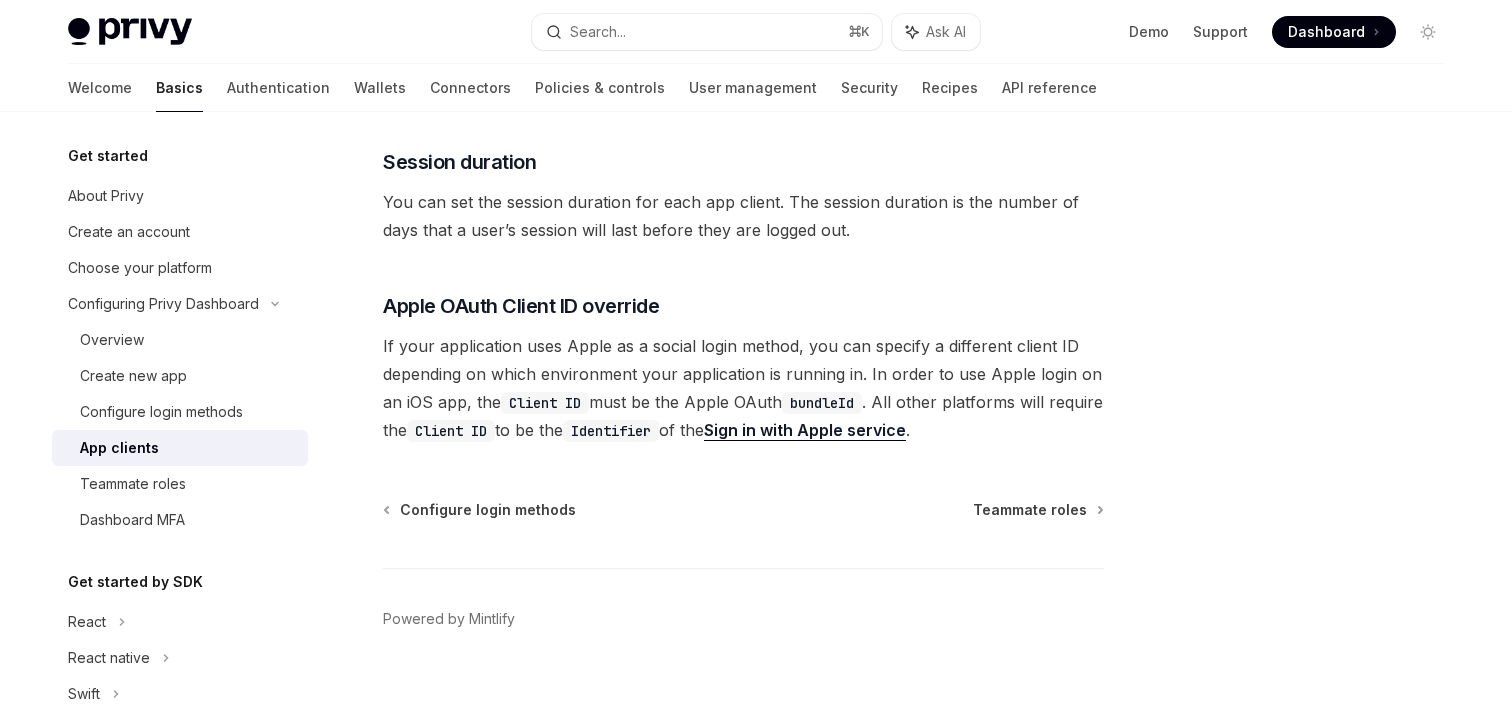 scroll, scrollTop: 860, scrollLeft: 0, axis: vertical 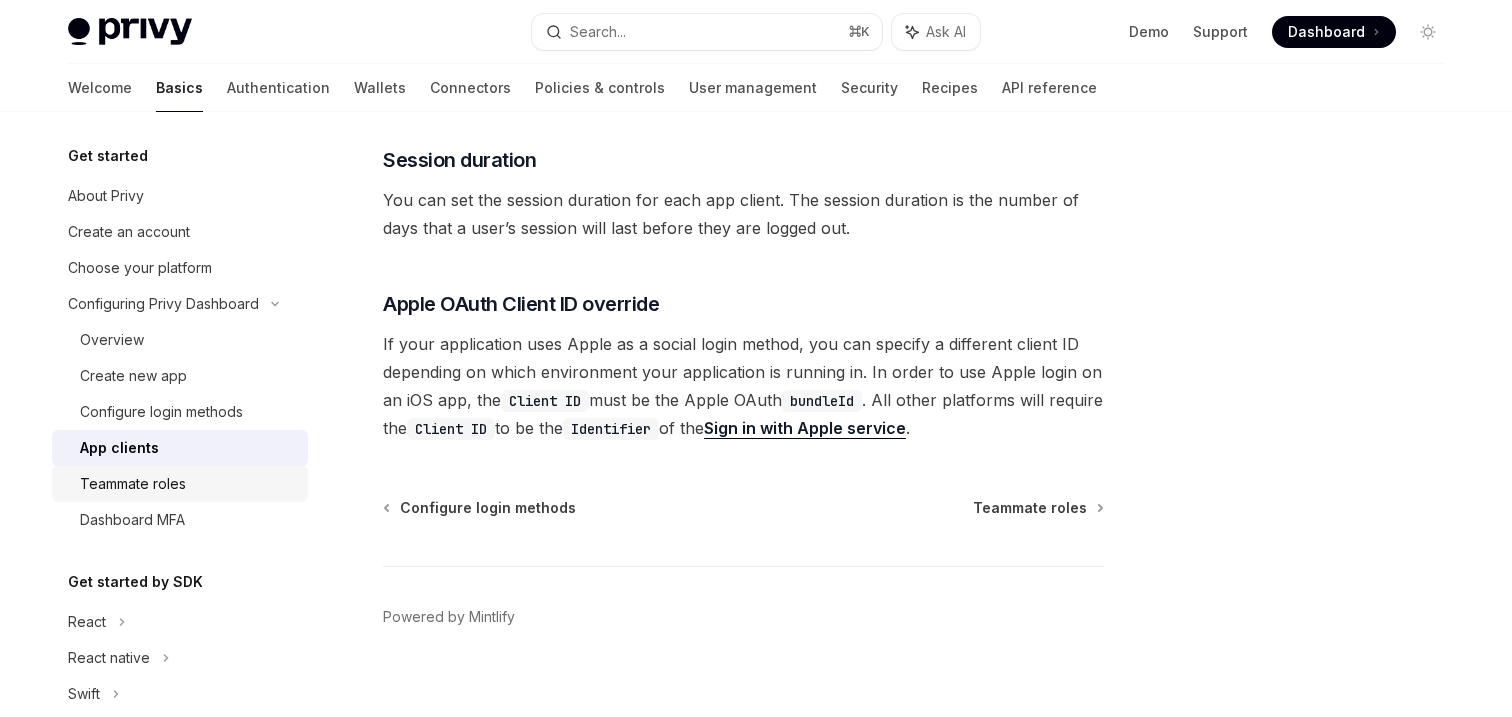 click on "Teammate roles" at bounding box center (188, 484) 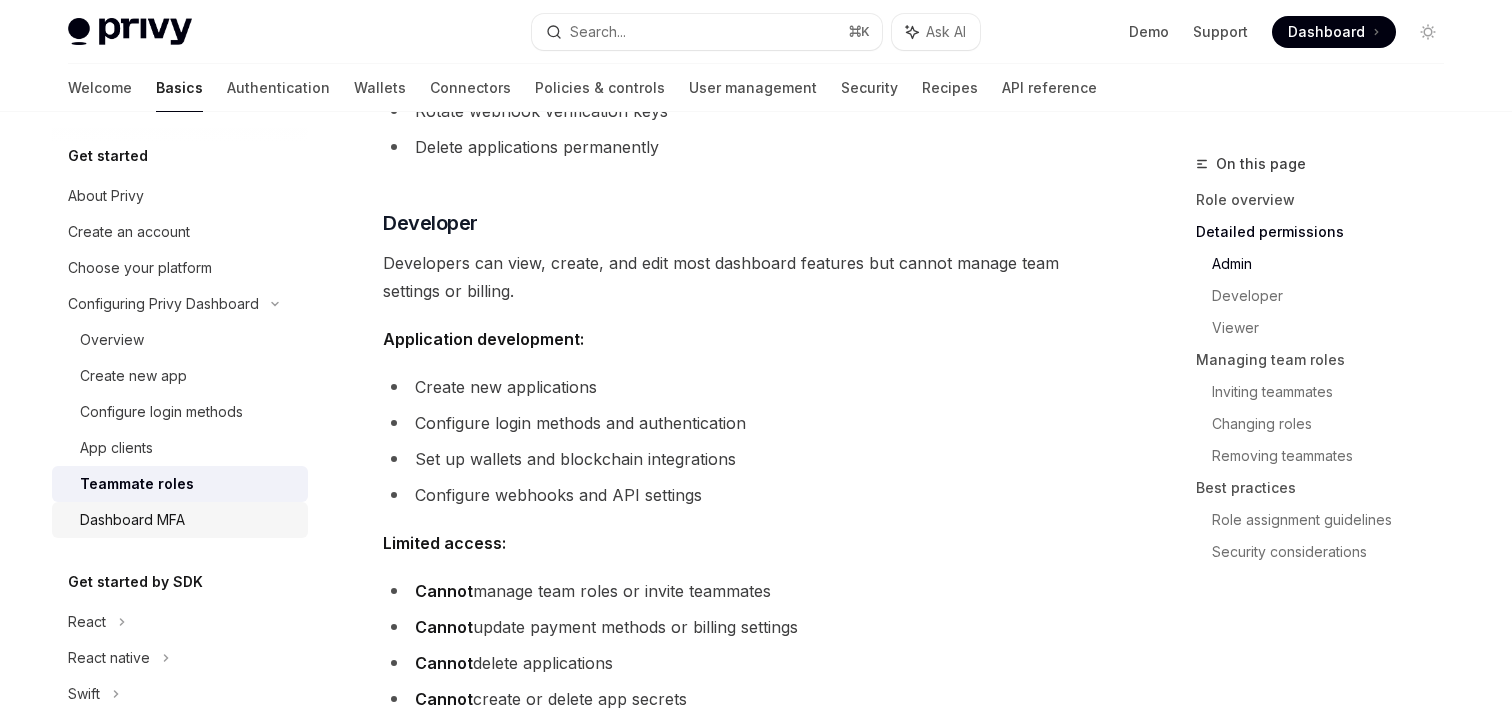 click on "Dashboard MFA" at bounding box center [132, 520] 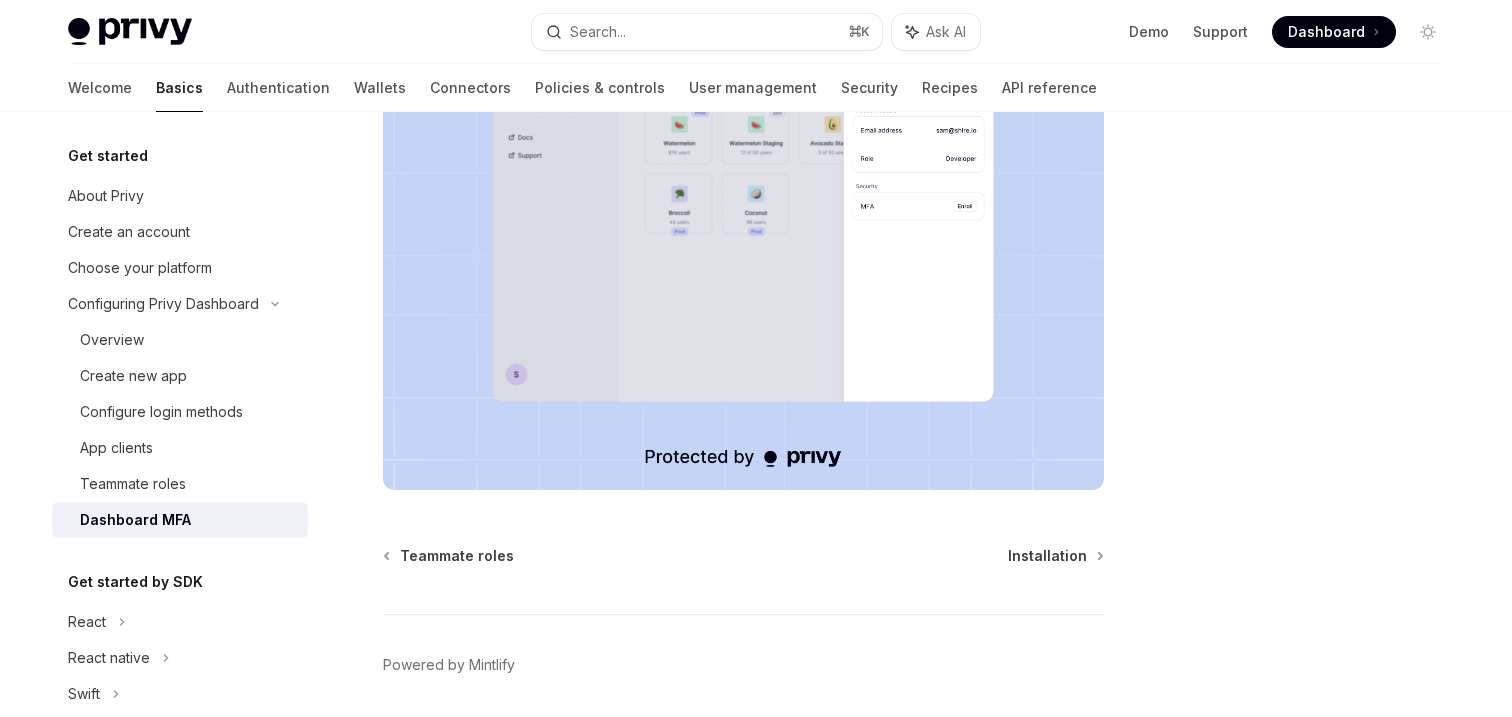 scroll, scrollTop: 539, scrollLeft: 0, axis: vertical 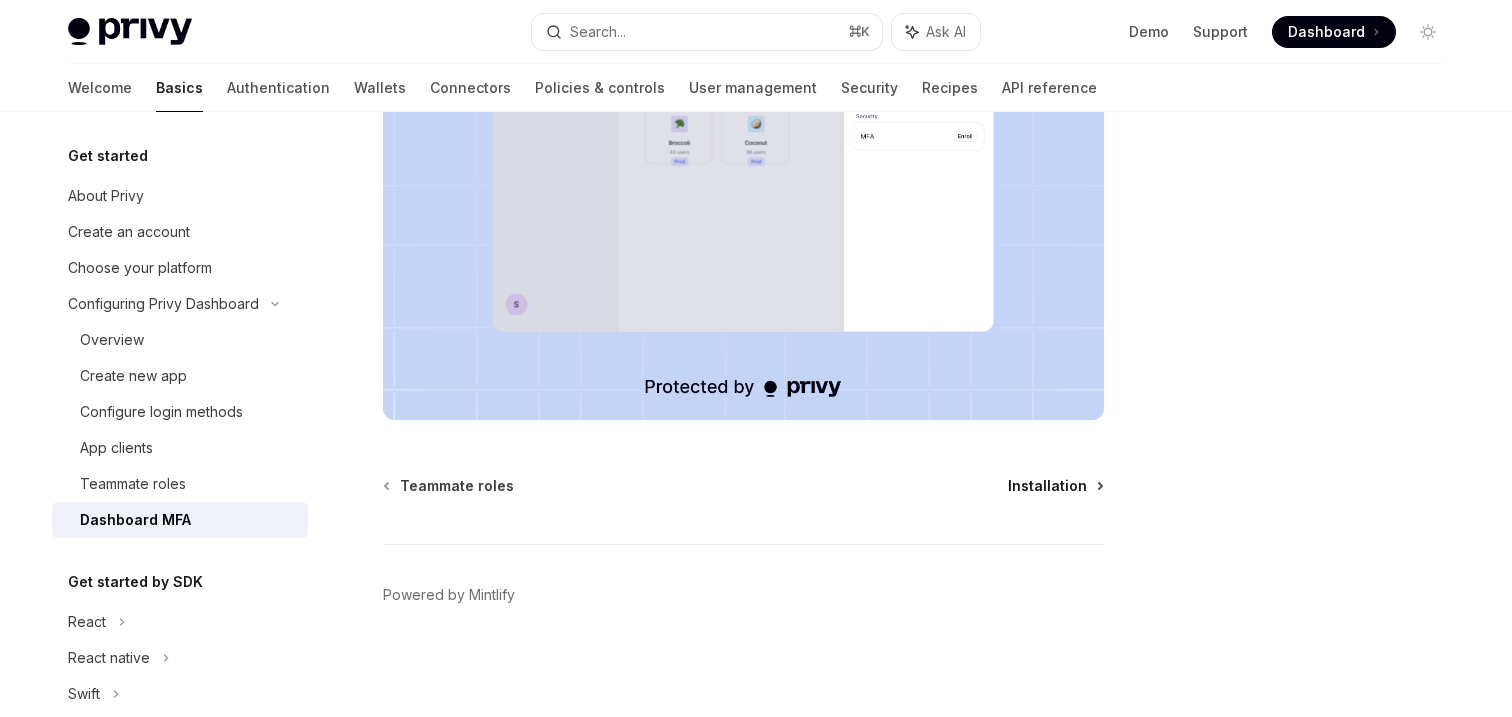 click on "Installation" at bounding box center (1047, 486) 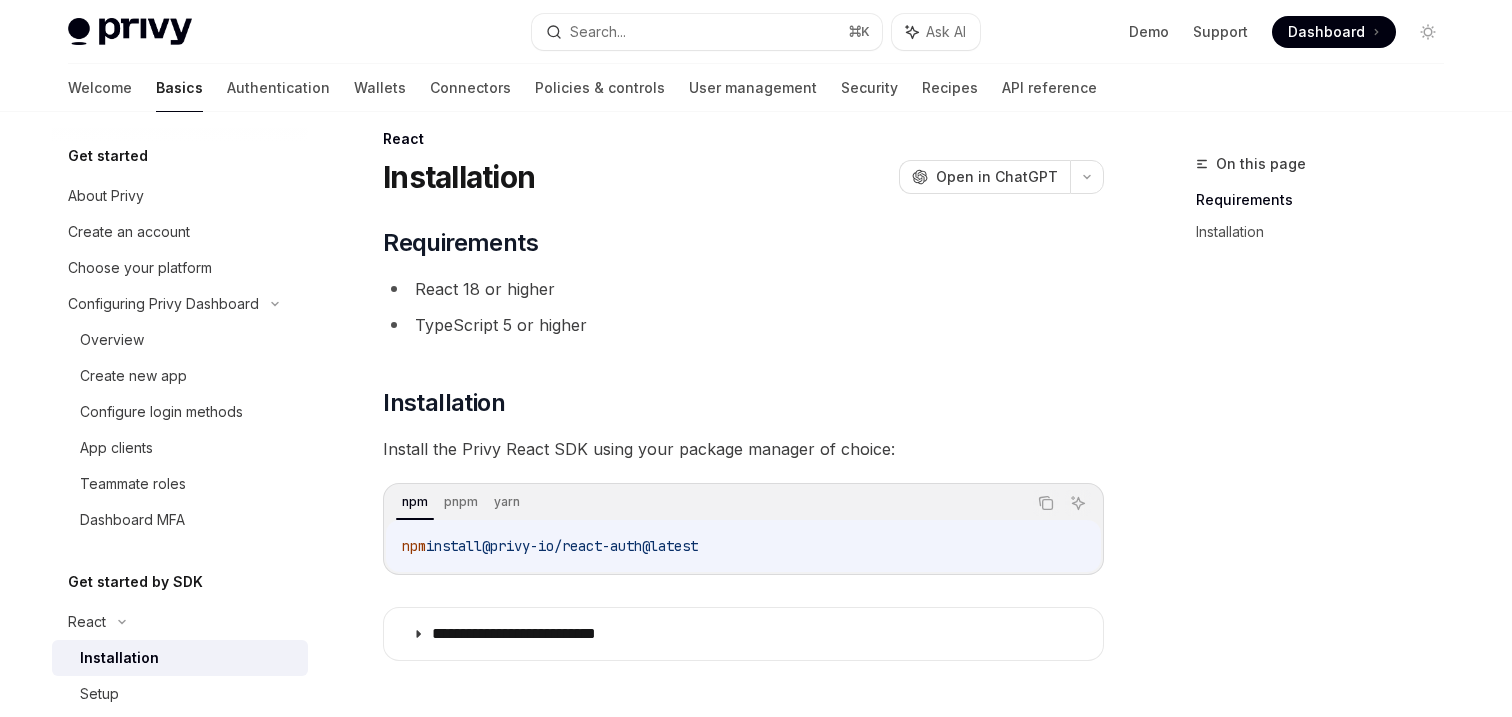 scroll, scrollTop: 266, scrollLeft: 0, axis: vertical 